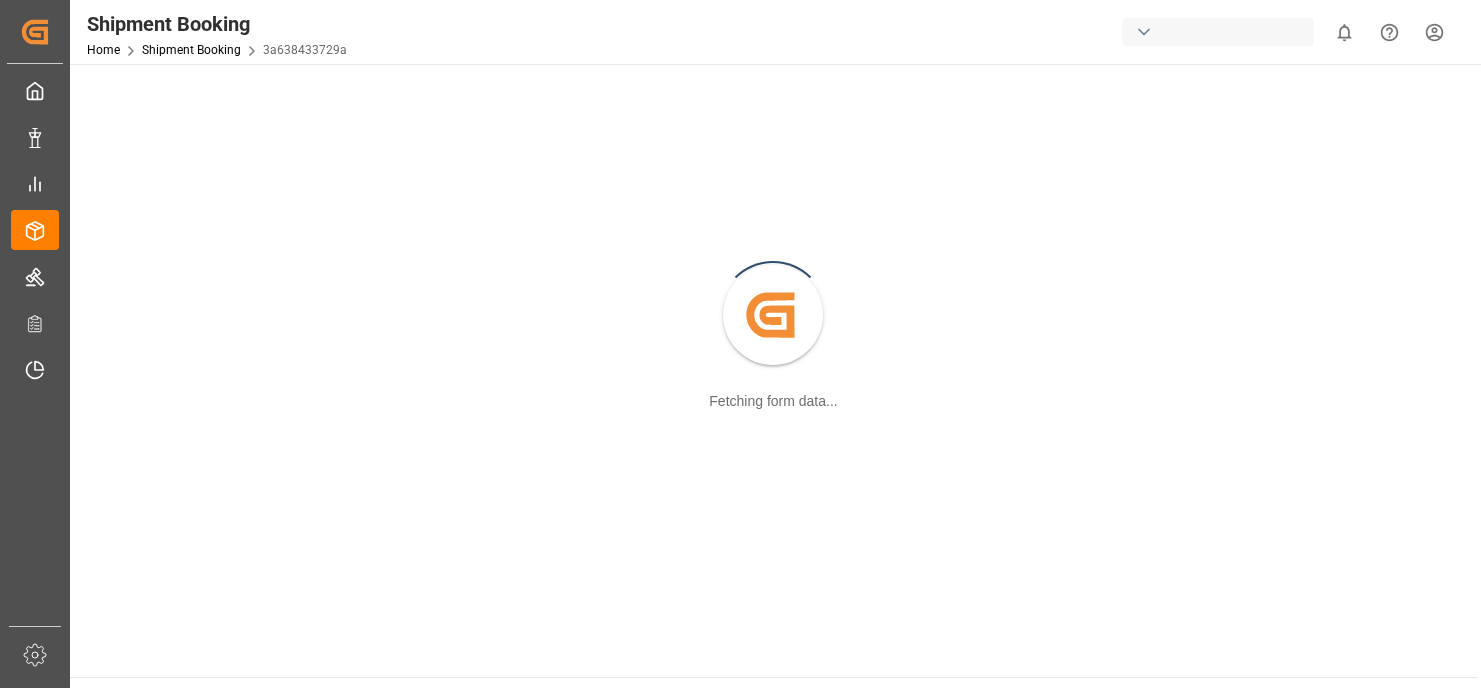 scroll, scrollTop: 0, scrollLeft: 0, axis: both 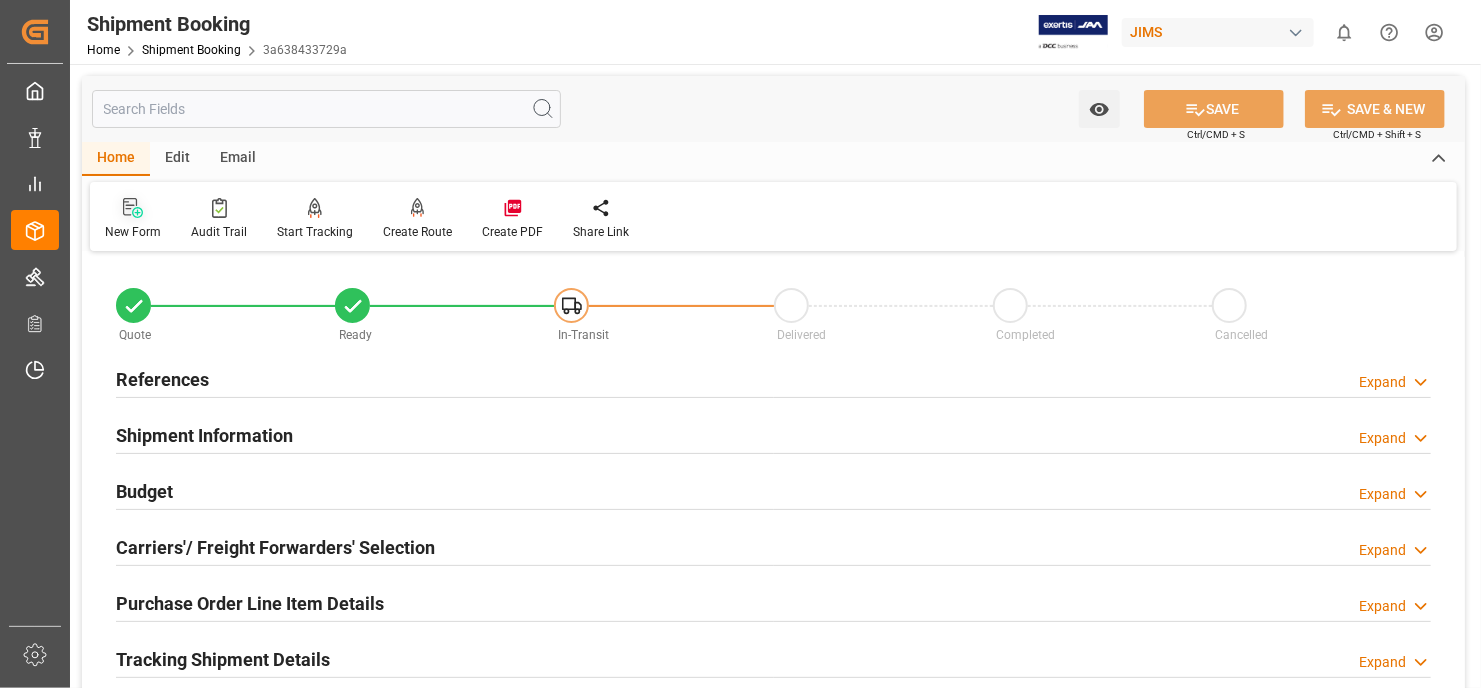 click on "New Form" at bounding box center (133, 232) 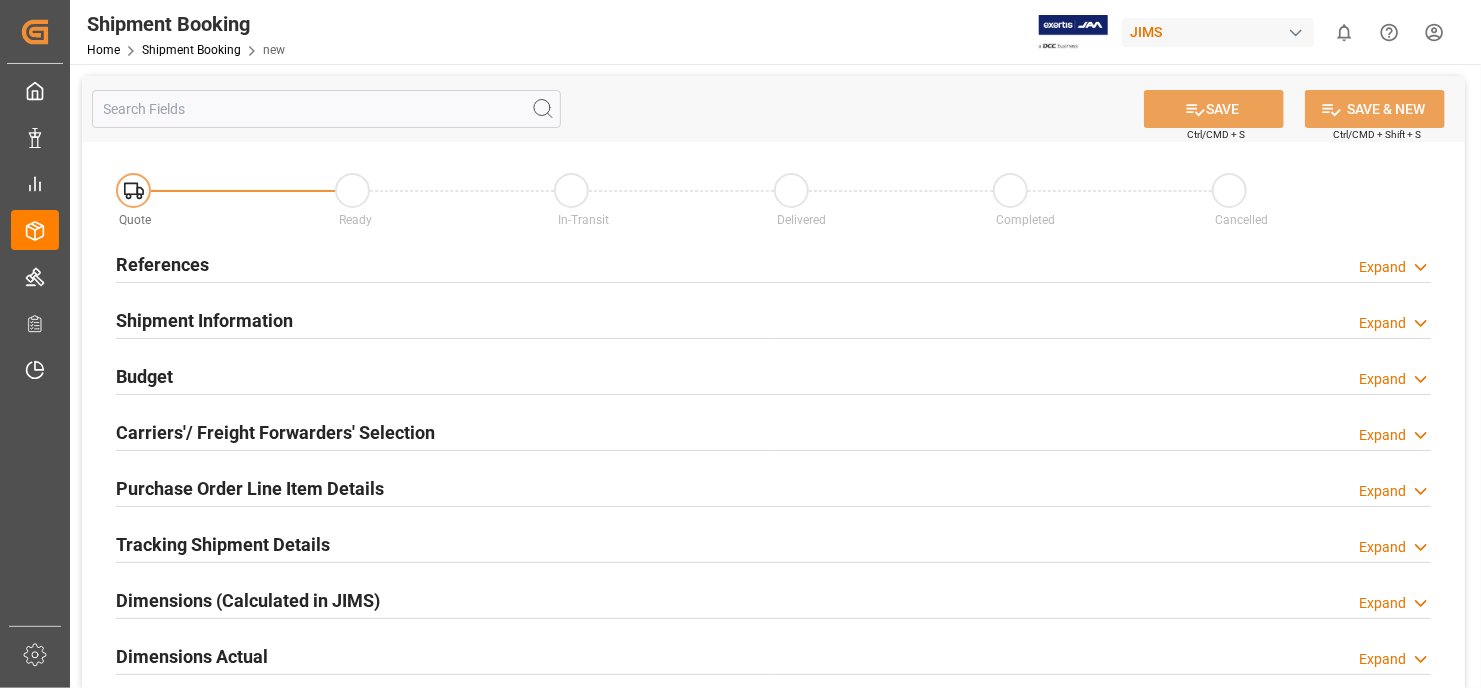 click on "References" at bounding box center [162, 264] 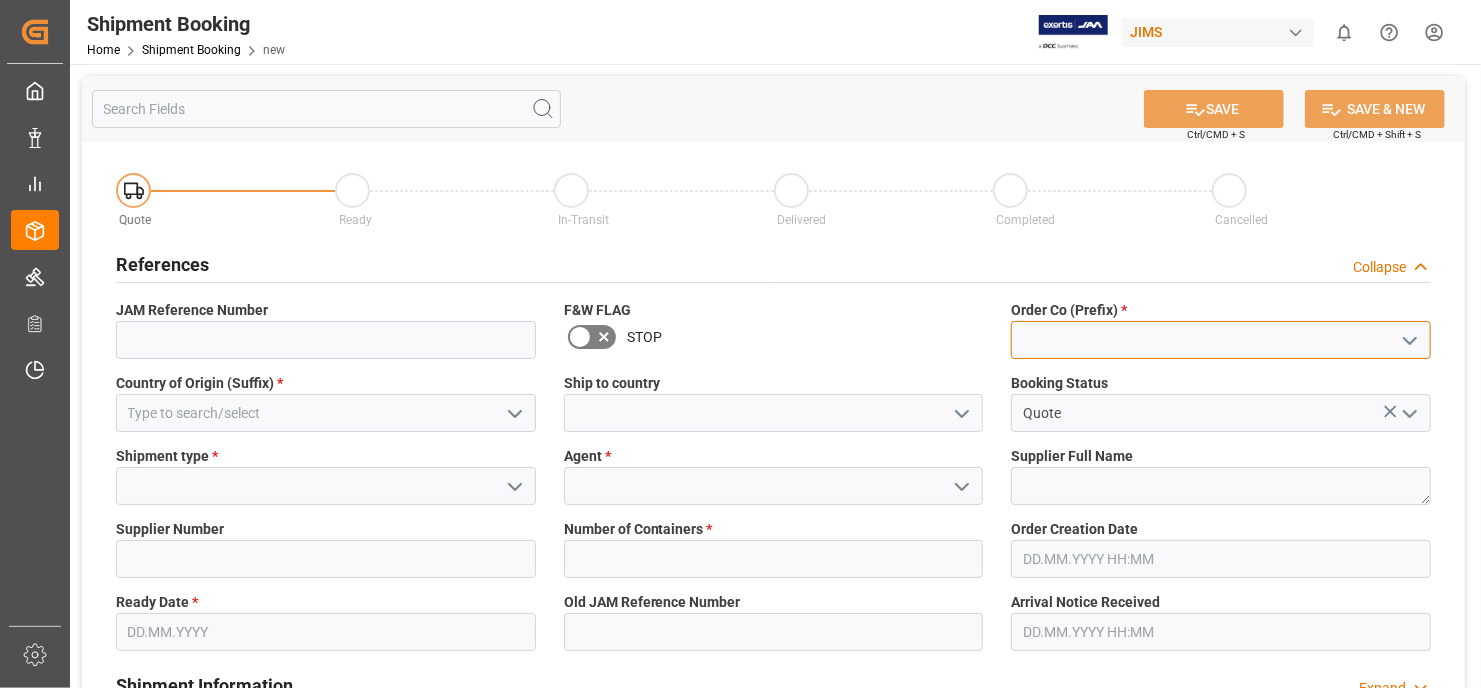 click at bounding box center [1221, 340] 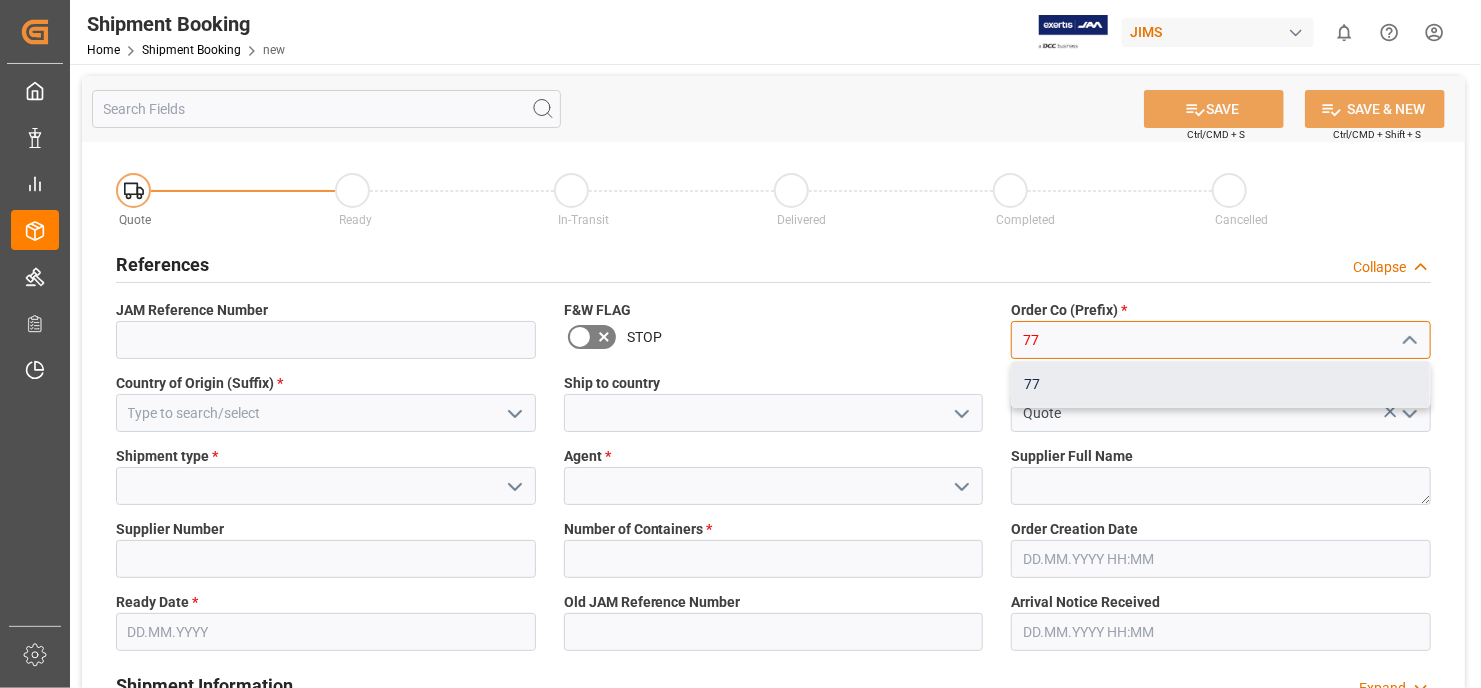 click on "77" at bounding box center (1221, 384) 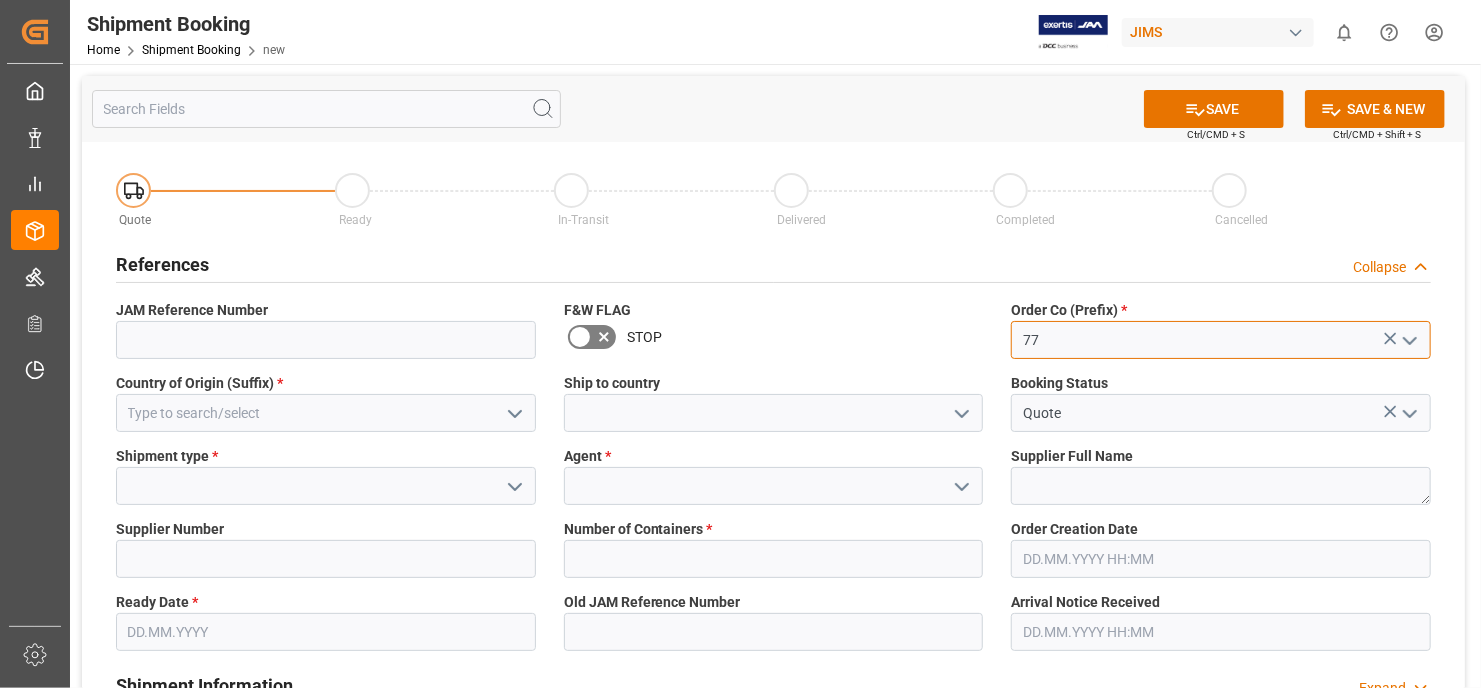 type on "77" 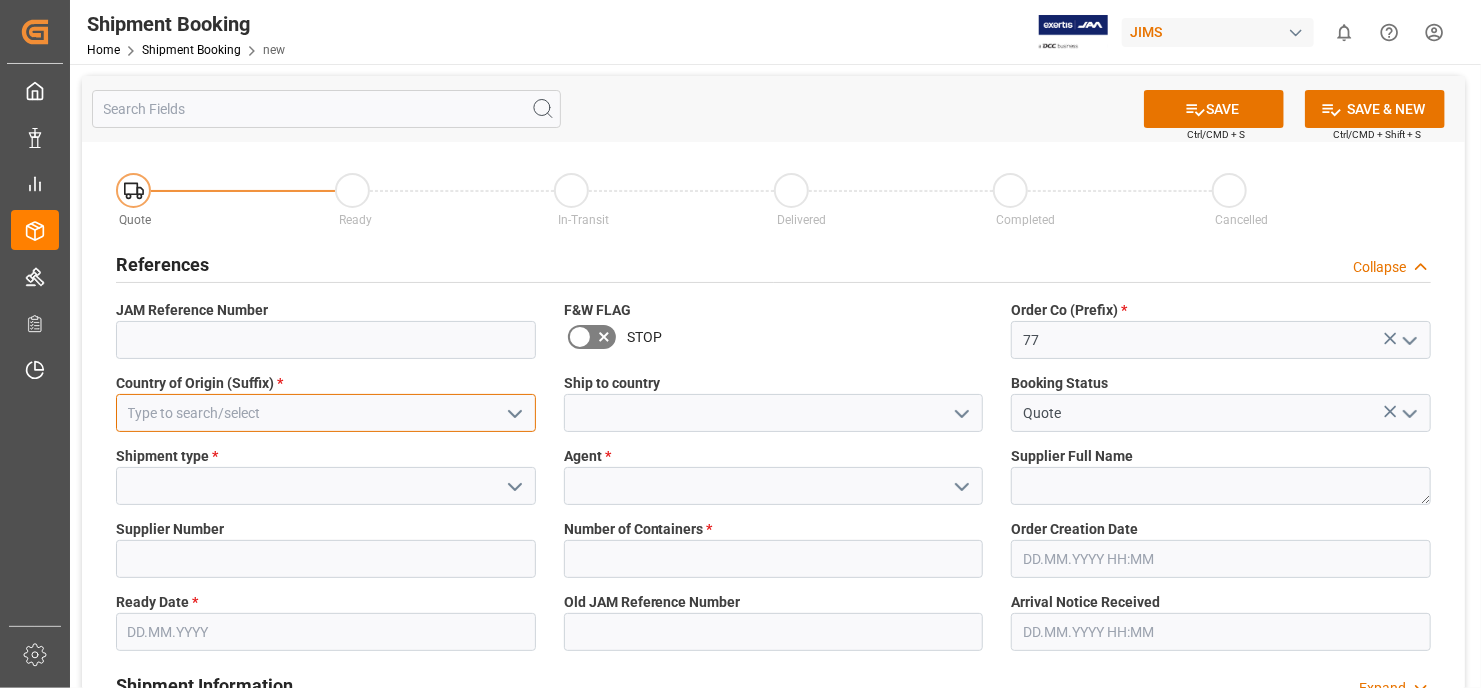 click at bounding box center (326, 413) 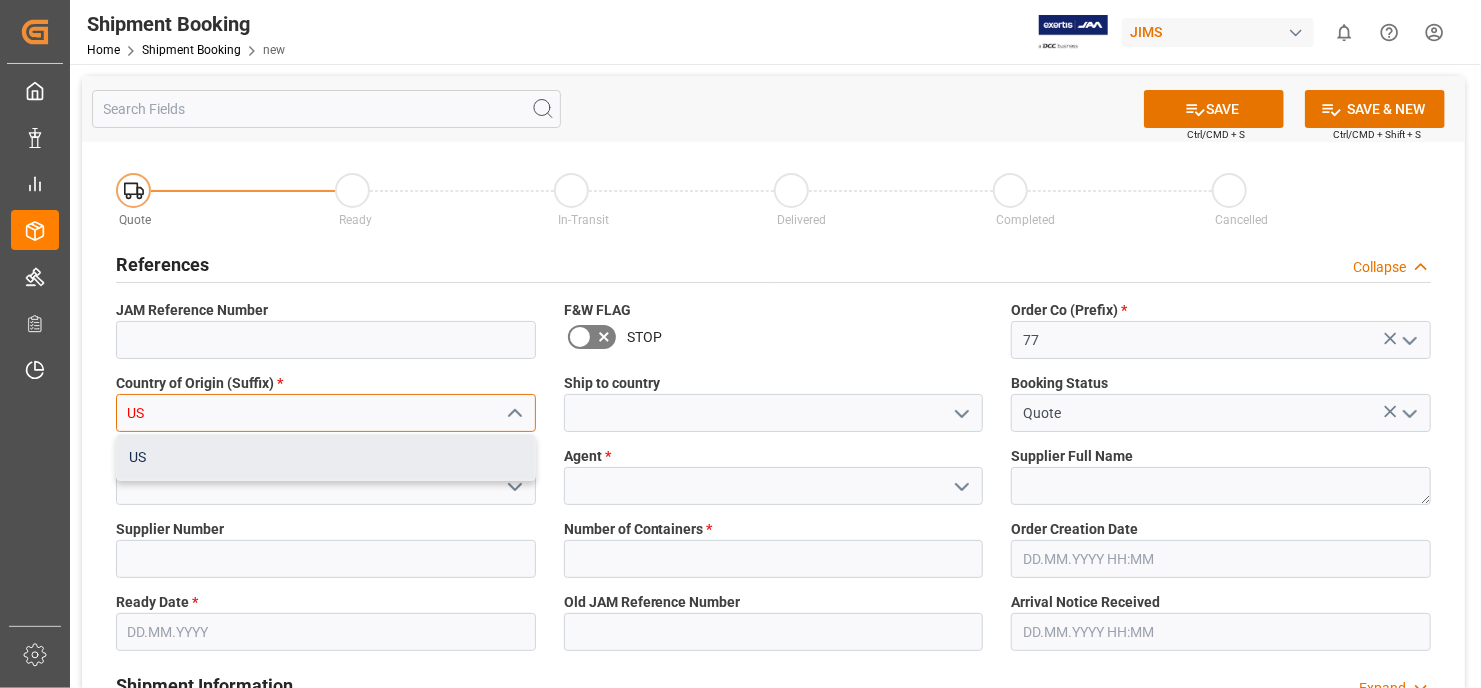 click on "US" at bounding box center [326, 457] 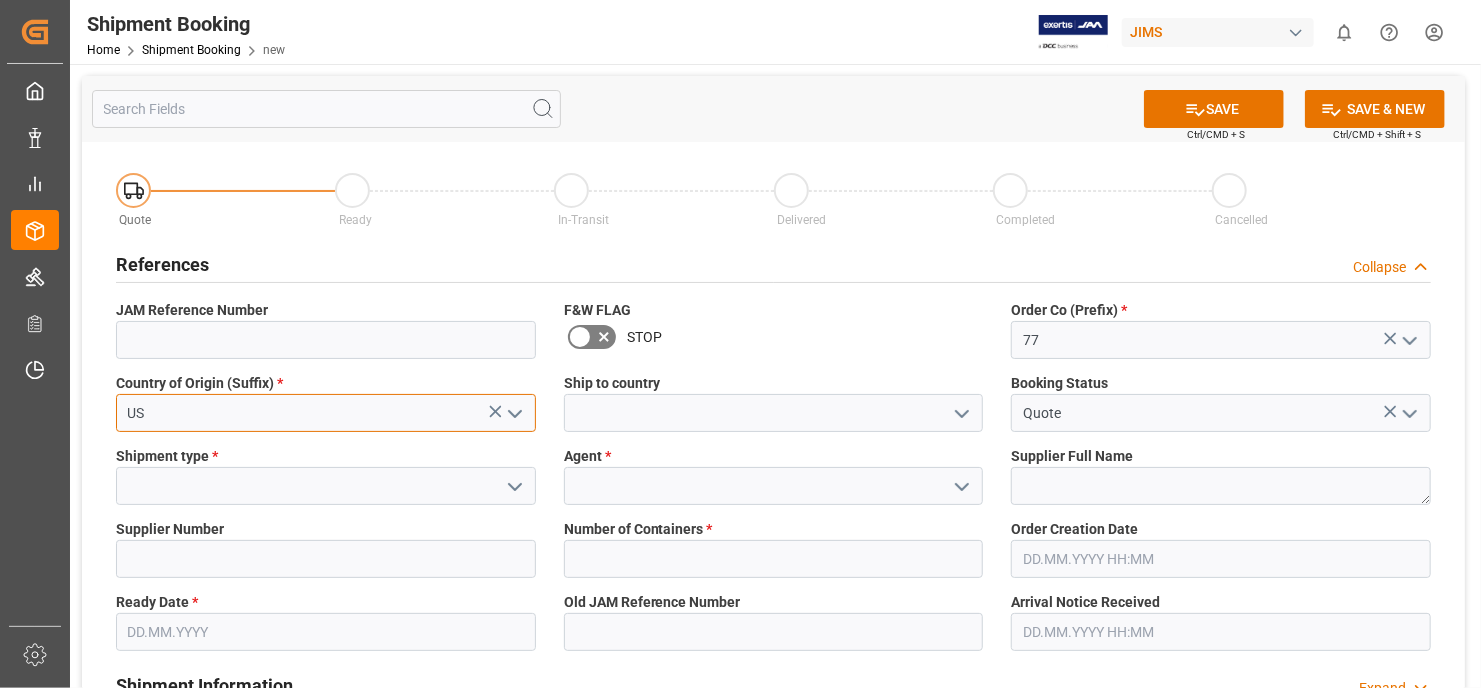 type on "US" 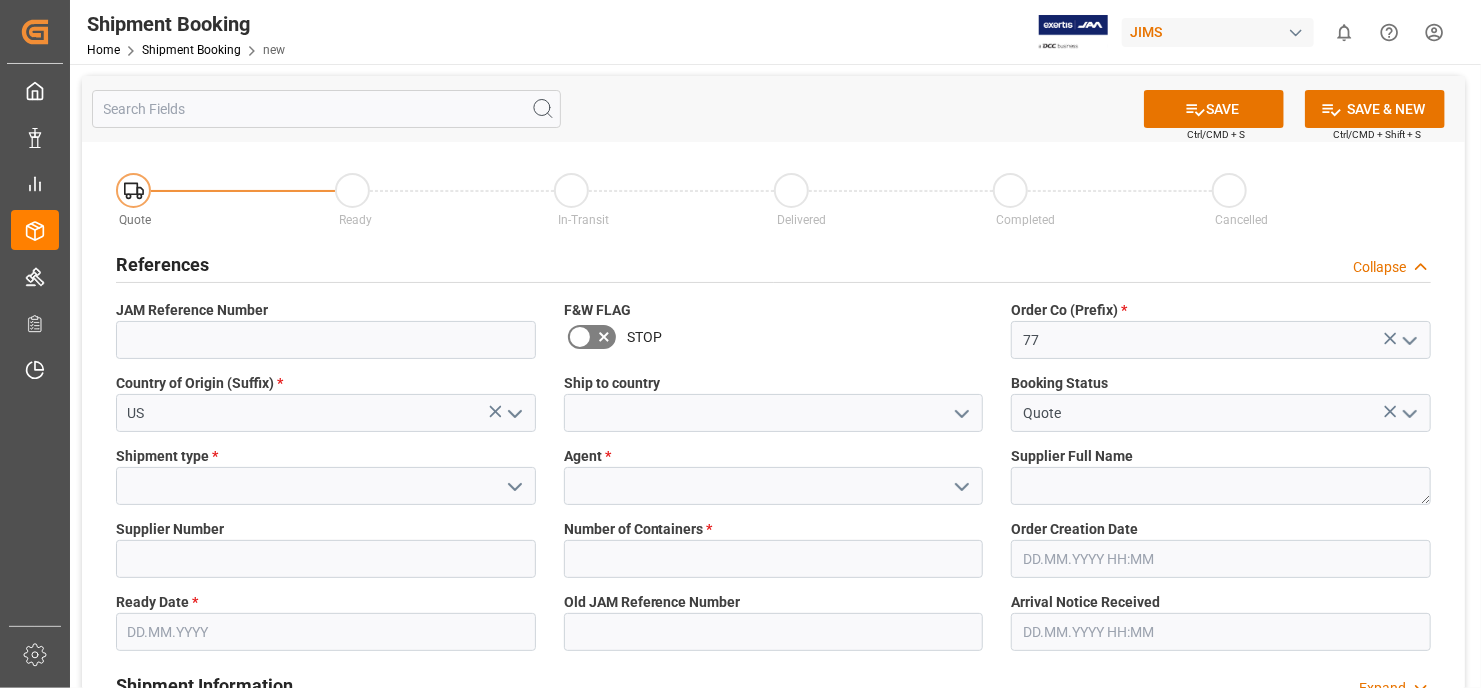 click 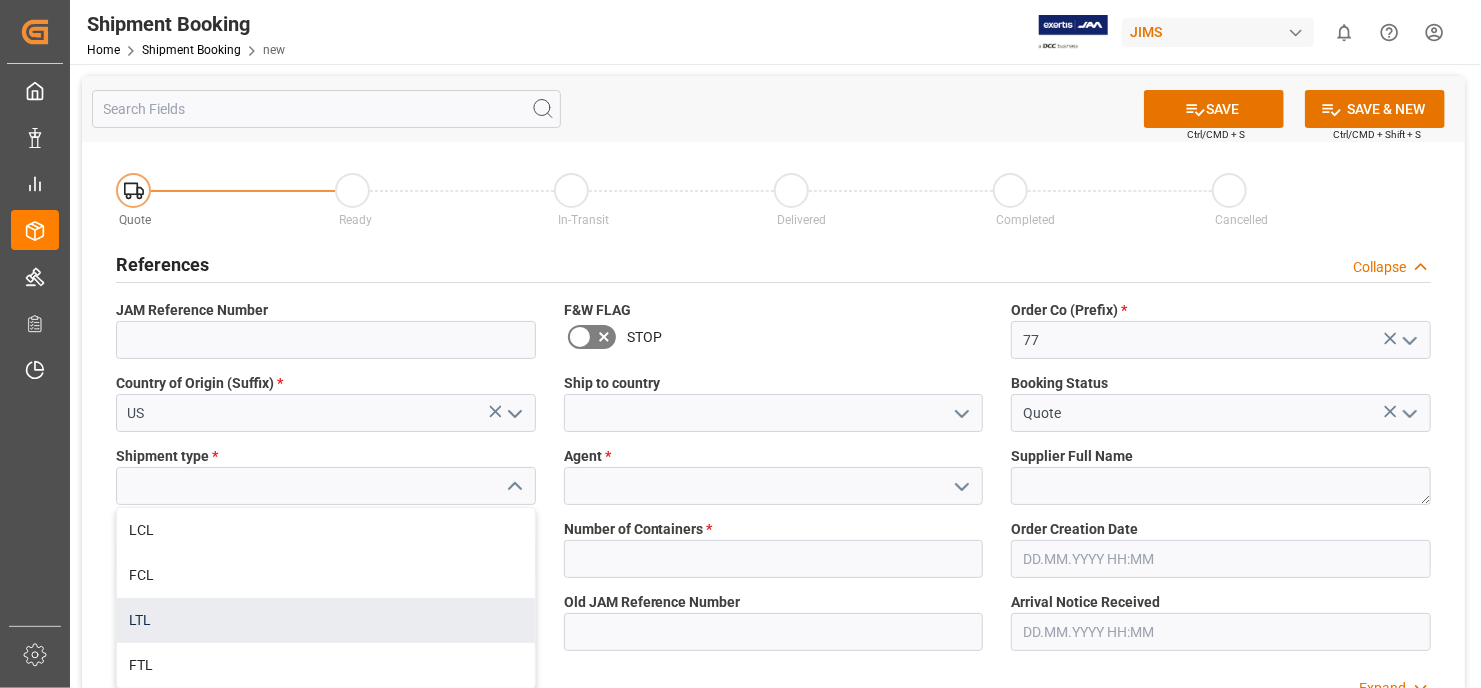 click on "LTL" at bounding box center (326, 620) 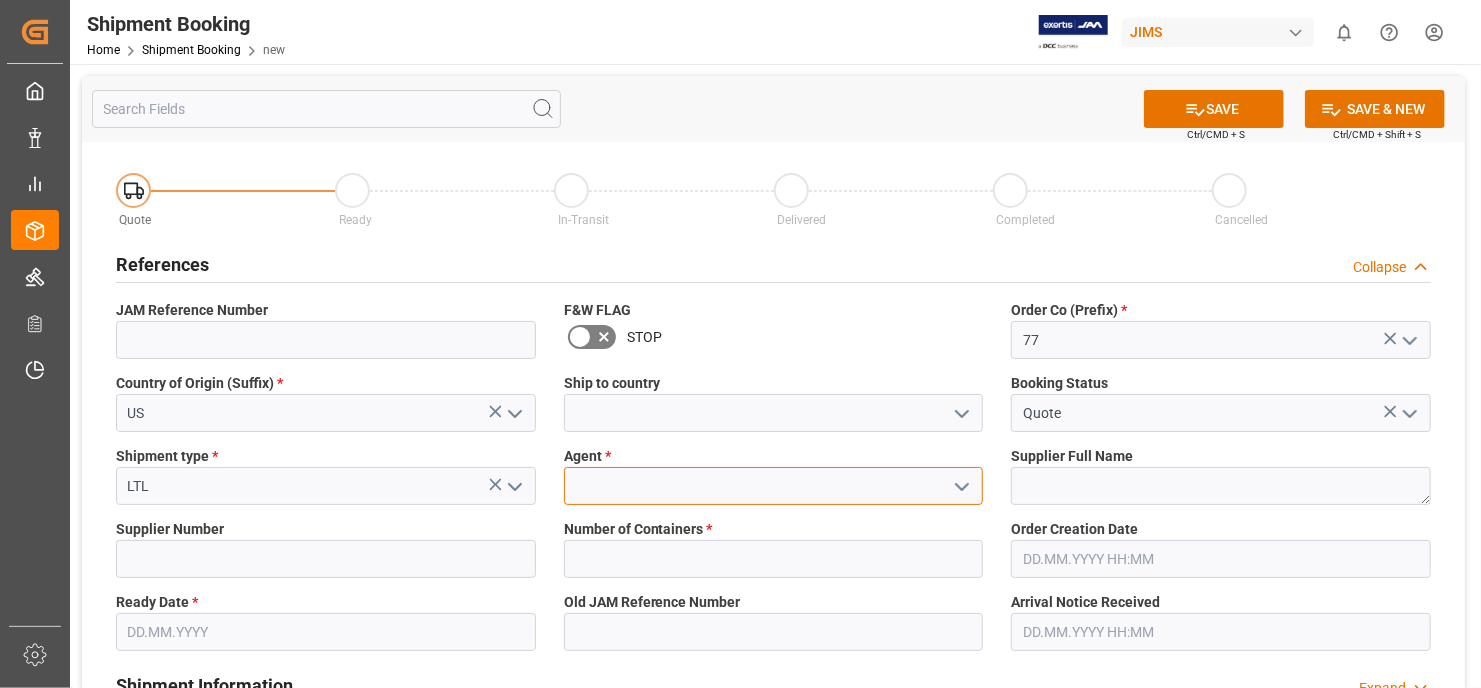 click at bounding box center (774, 486) 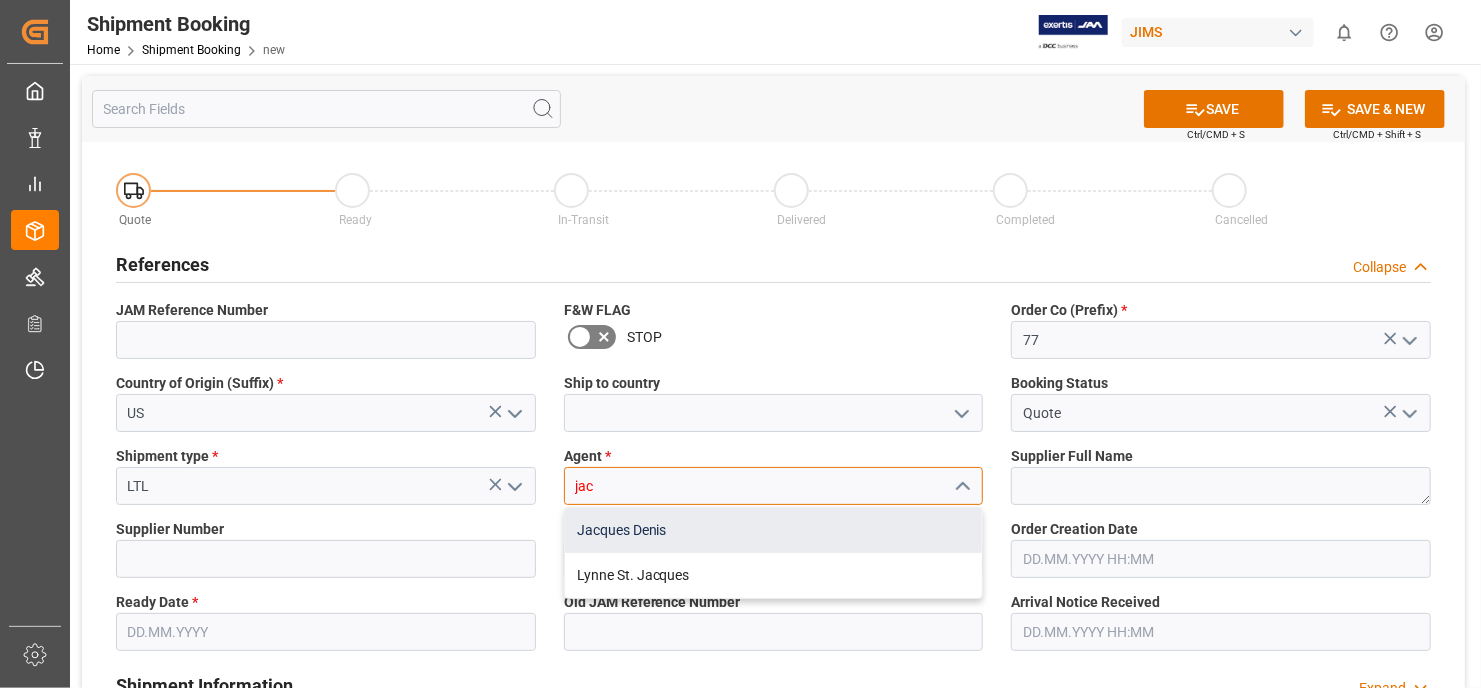 click on "Jacques Denis" at bounding box center (774, 530) 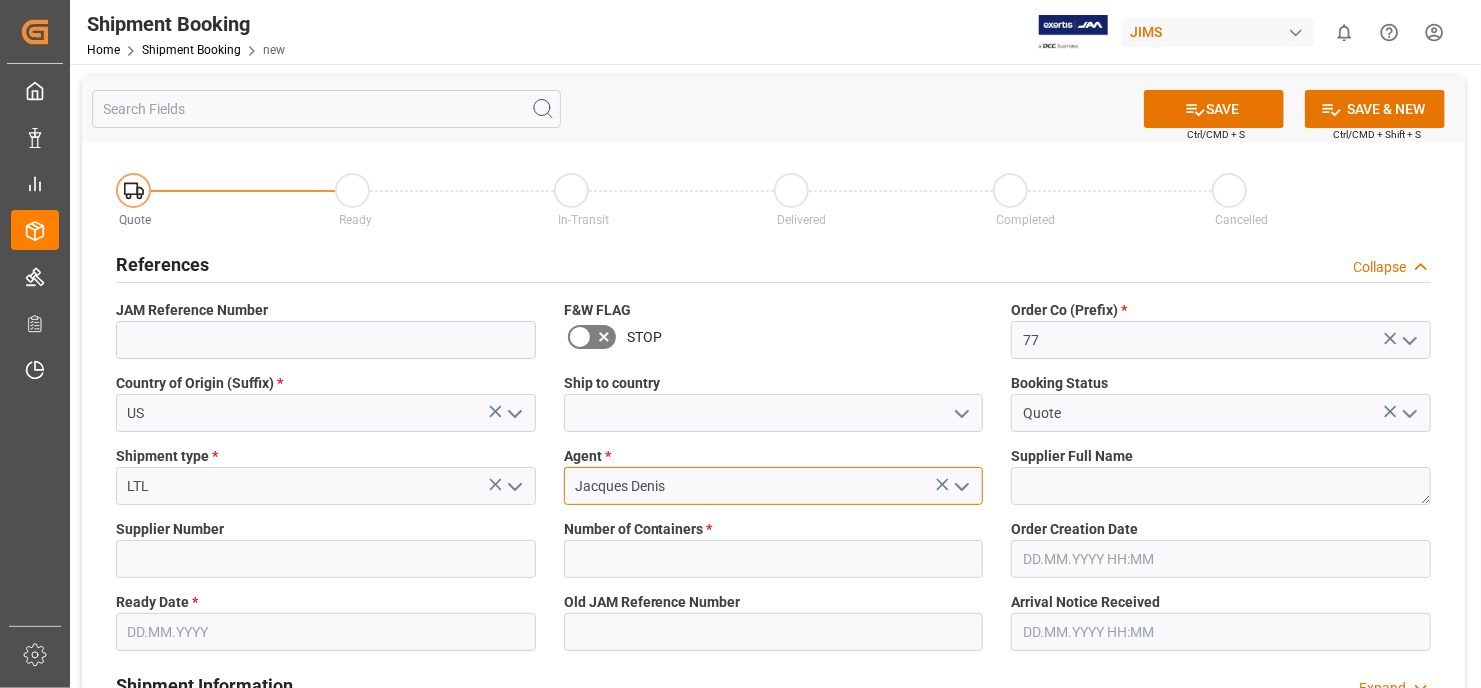 type on "Jacques Denis" 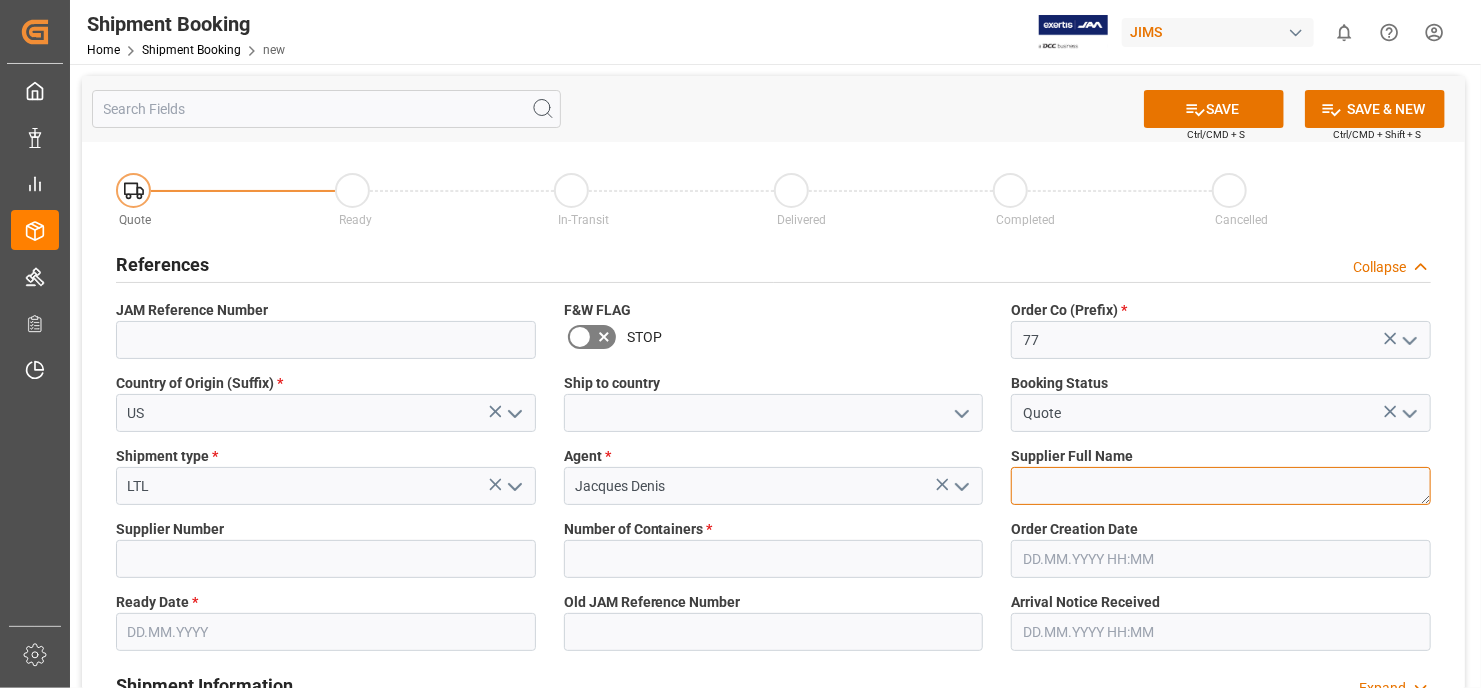 click at bounding box center [1221, 486] 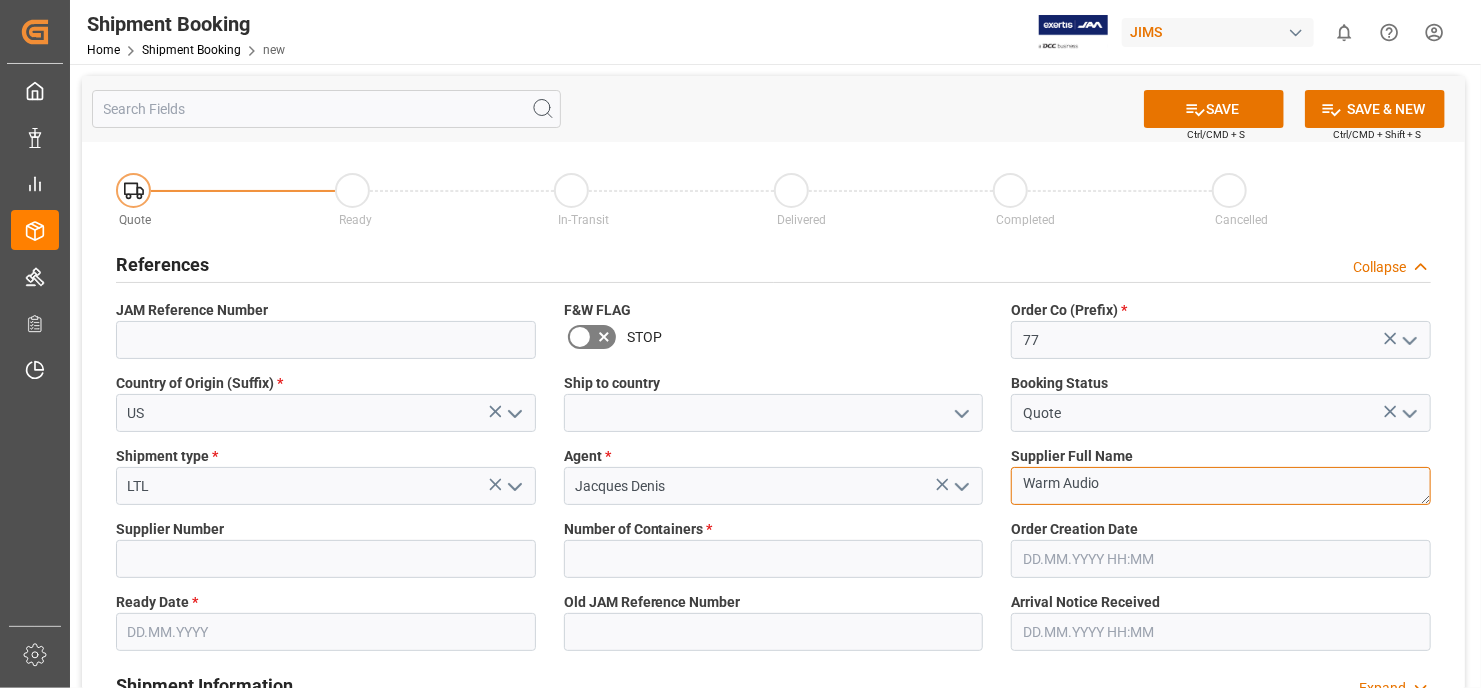 type on "Warm Audio" 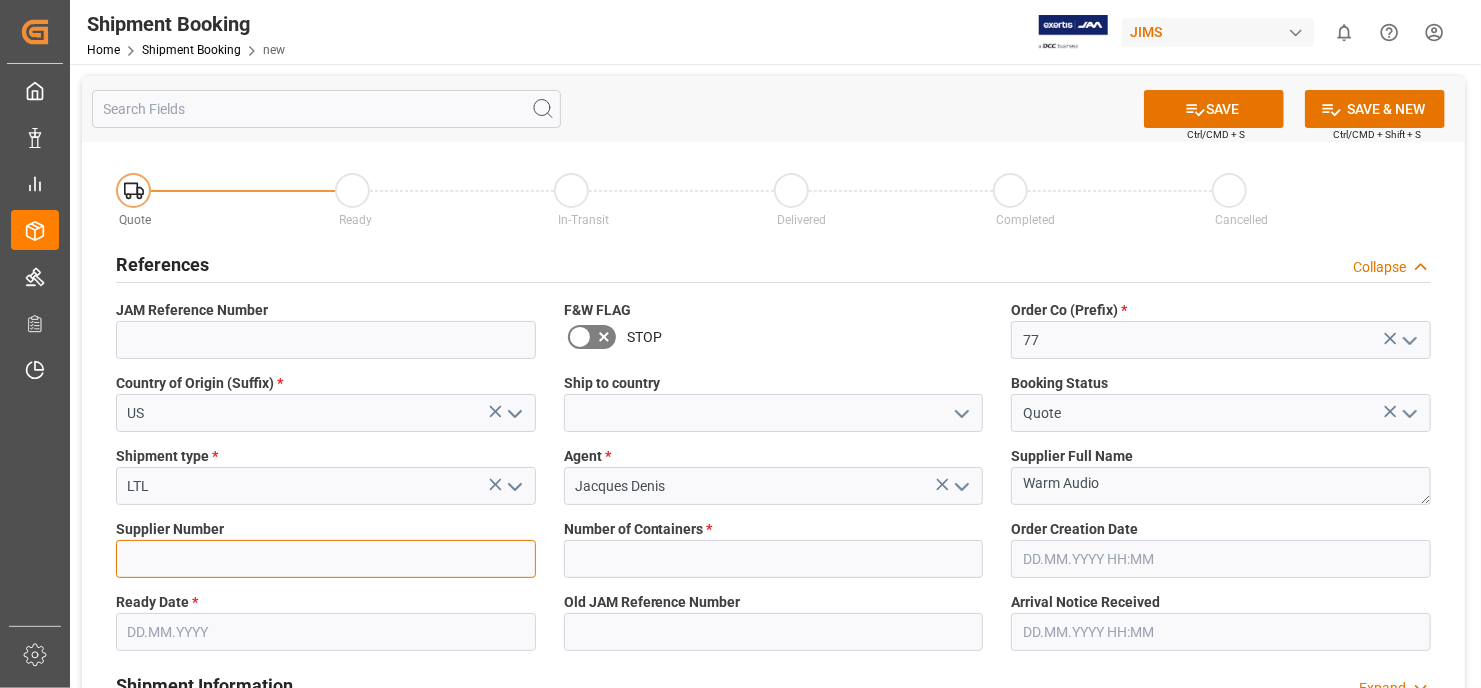 click at bounding box center (326, 559) 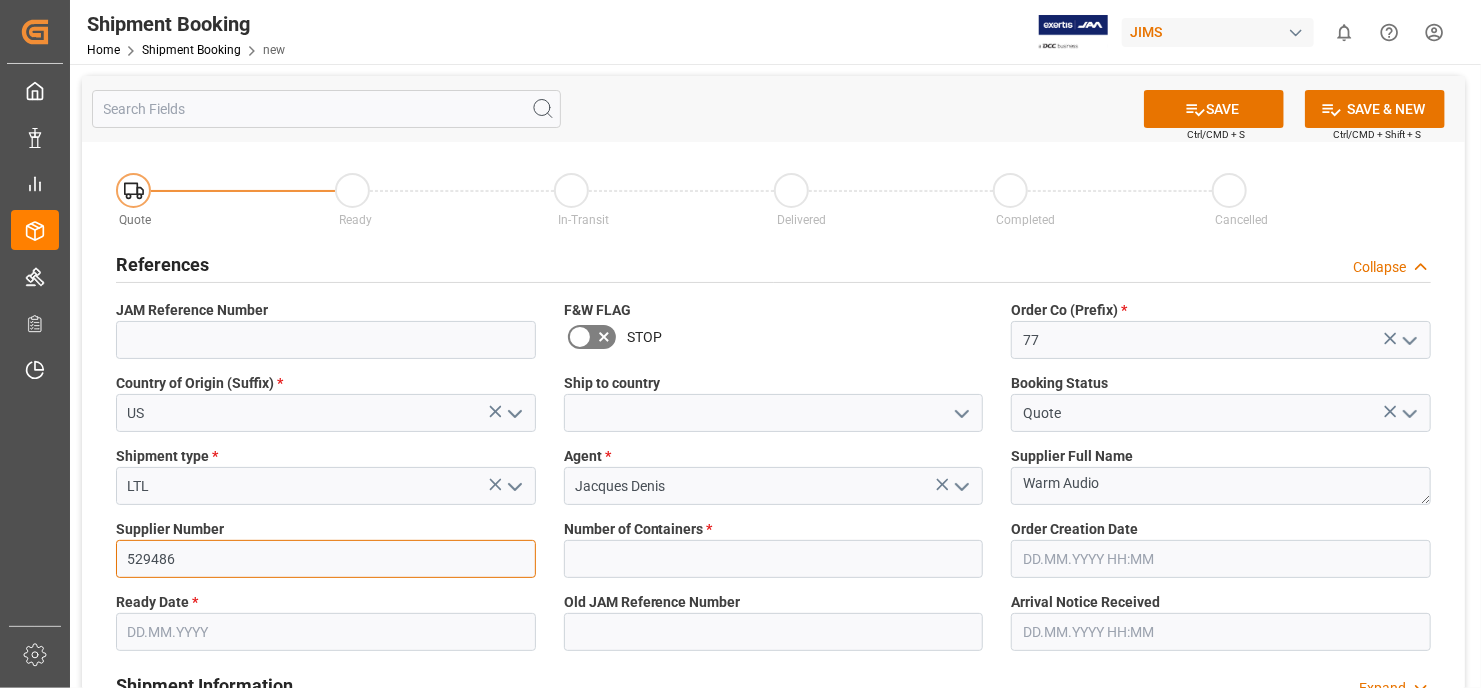 type on "529486" 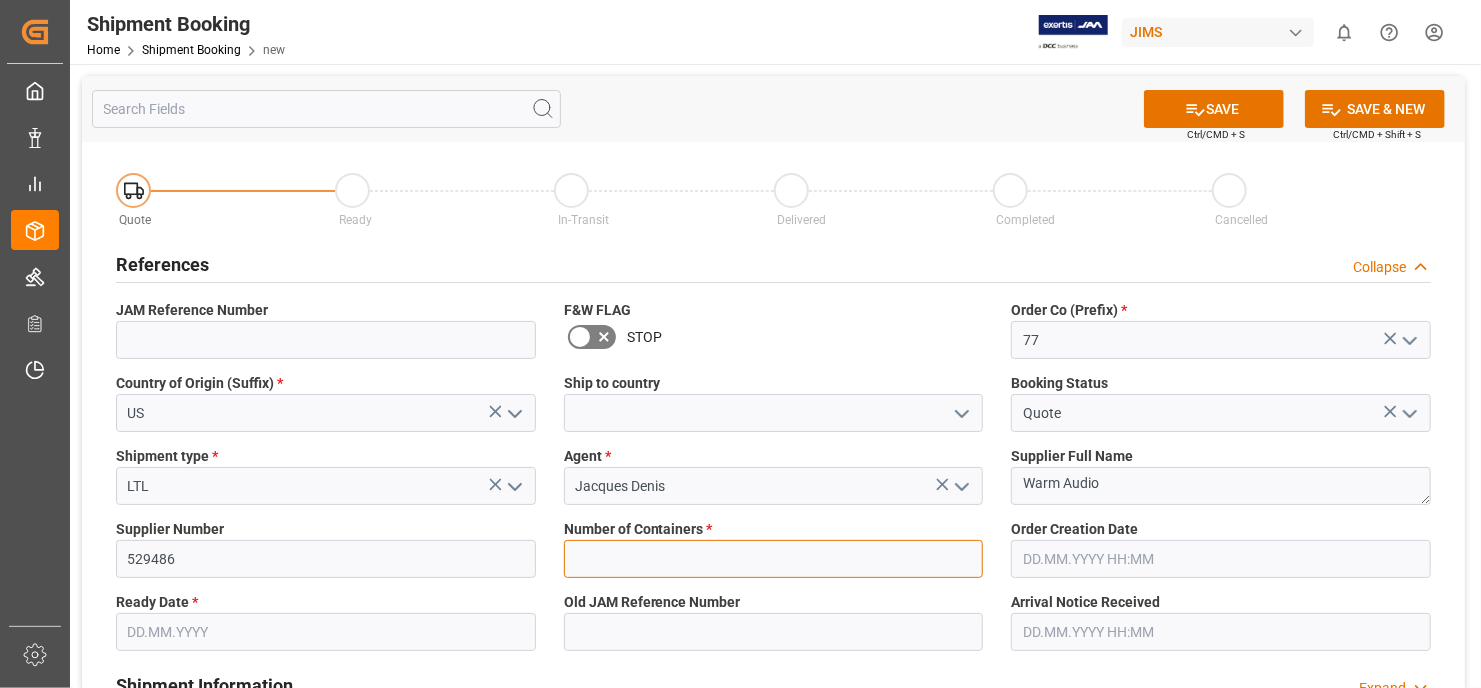 click at bounding box center [774, 559] 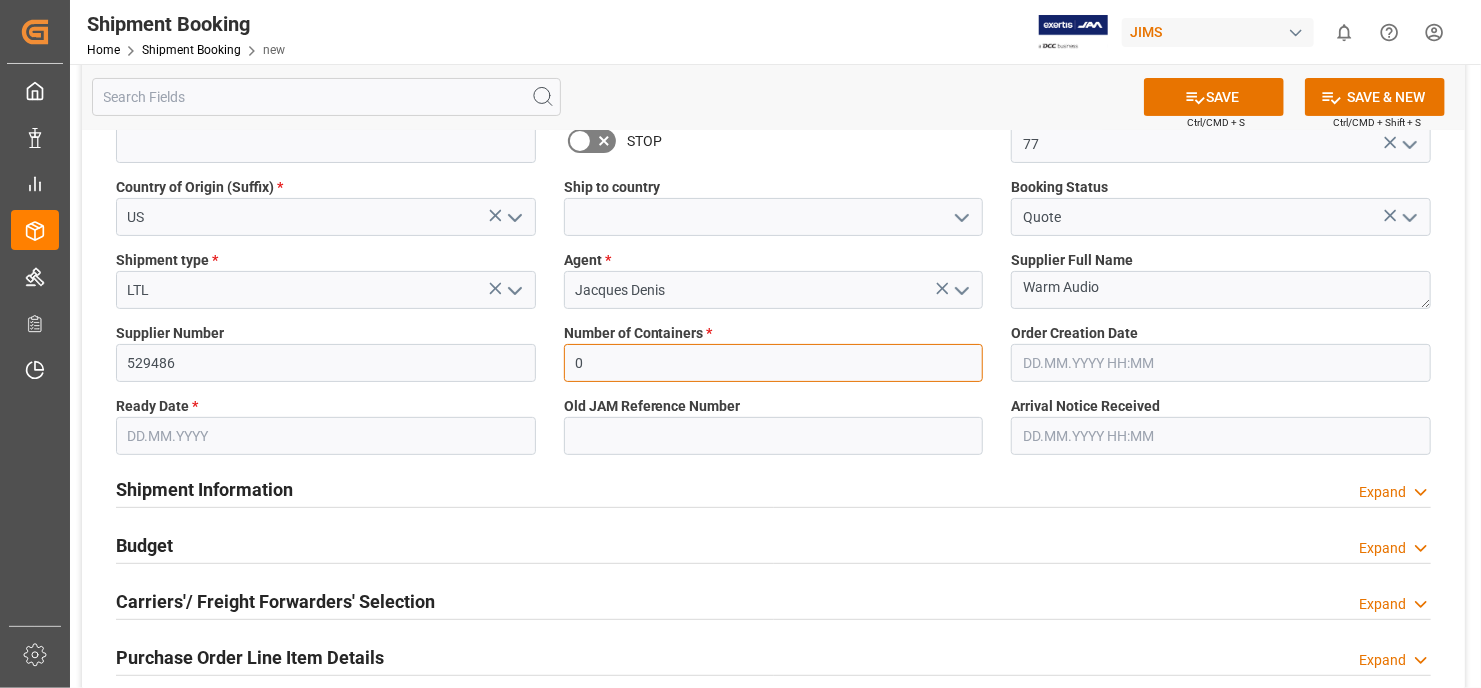 scroll, scrollTop: 200, scrollLeft: 0, axis: vertical 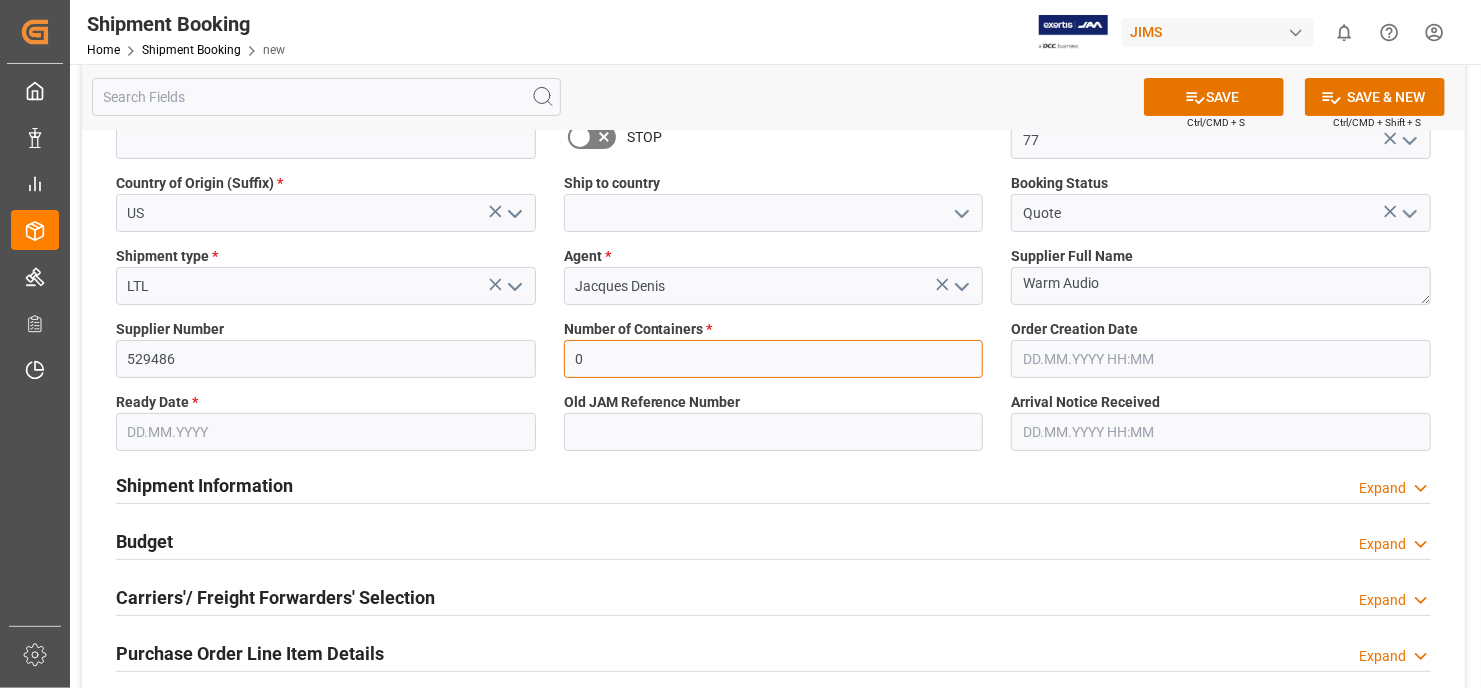 type on "0" 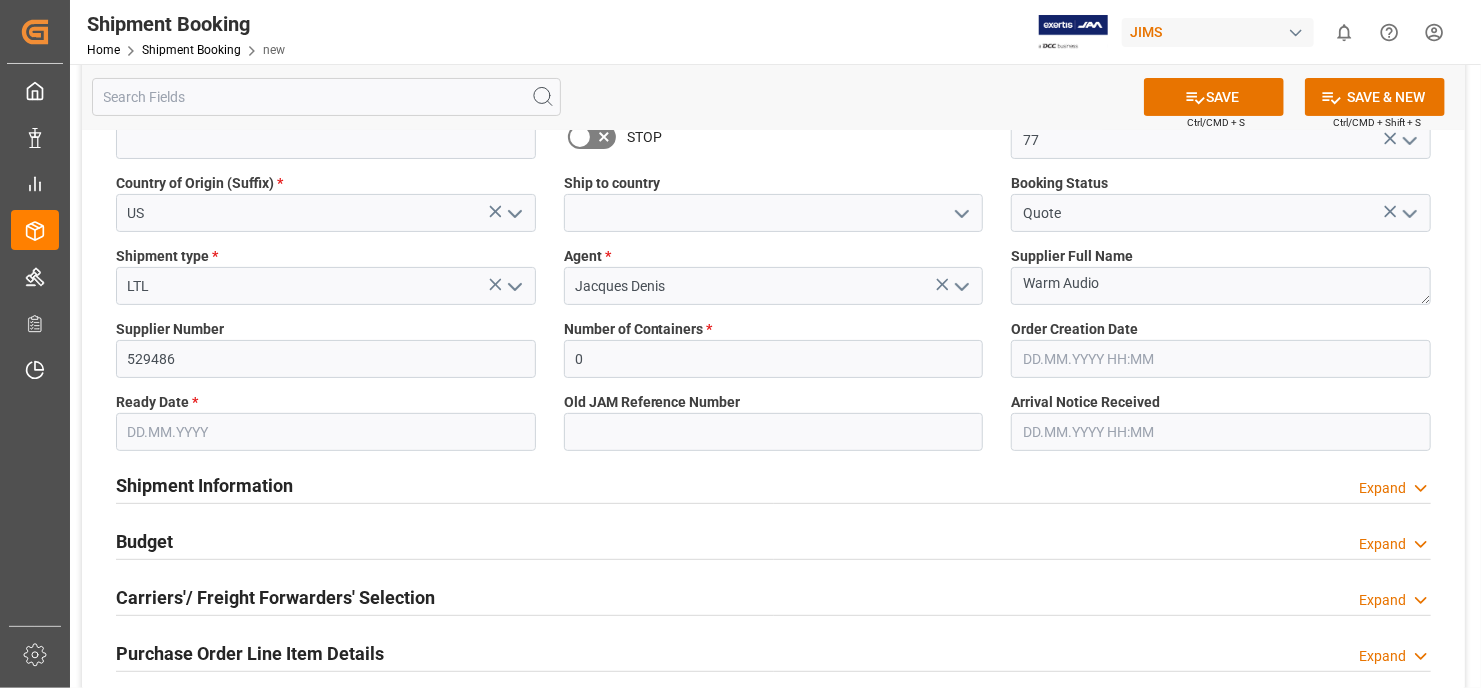 click at bounding box center (326, 432) 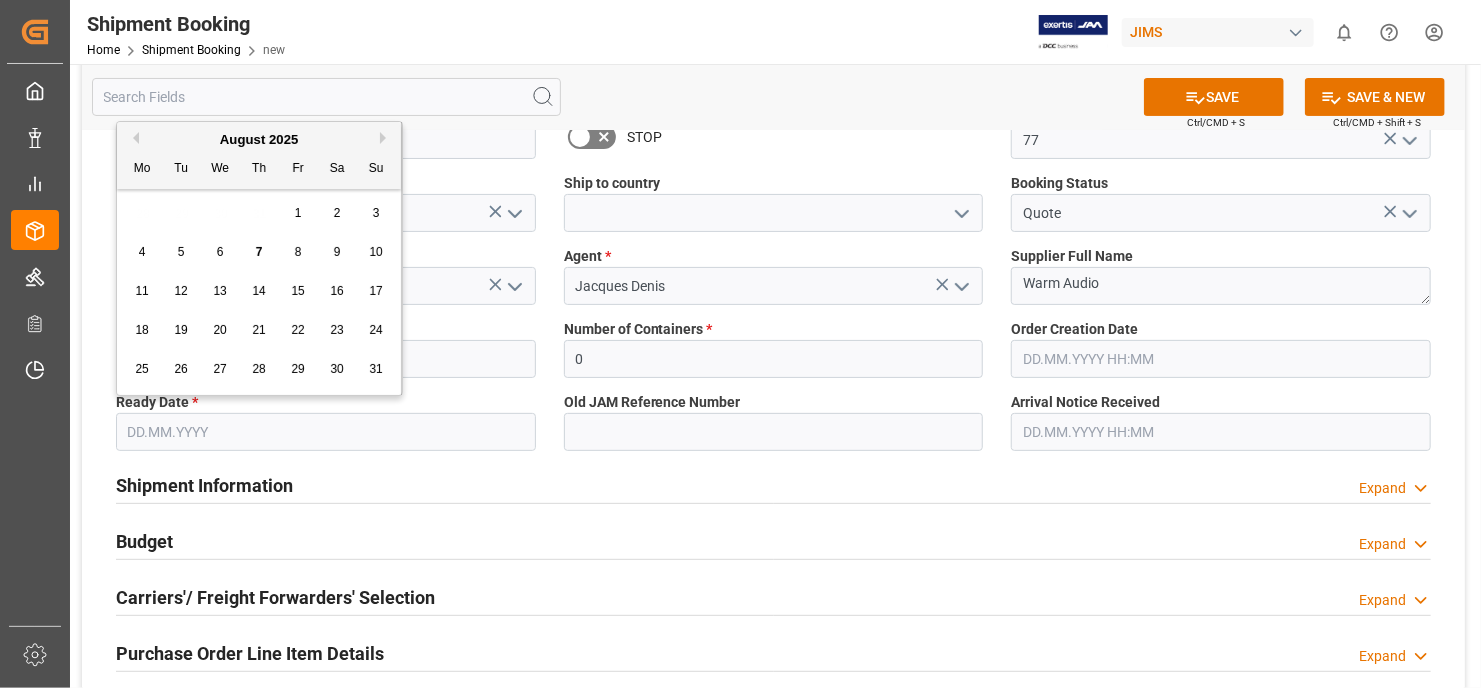 click on "28 29 30 31 1 2 3" at bounding box center (259, 213) 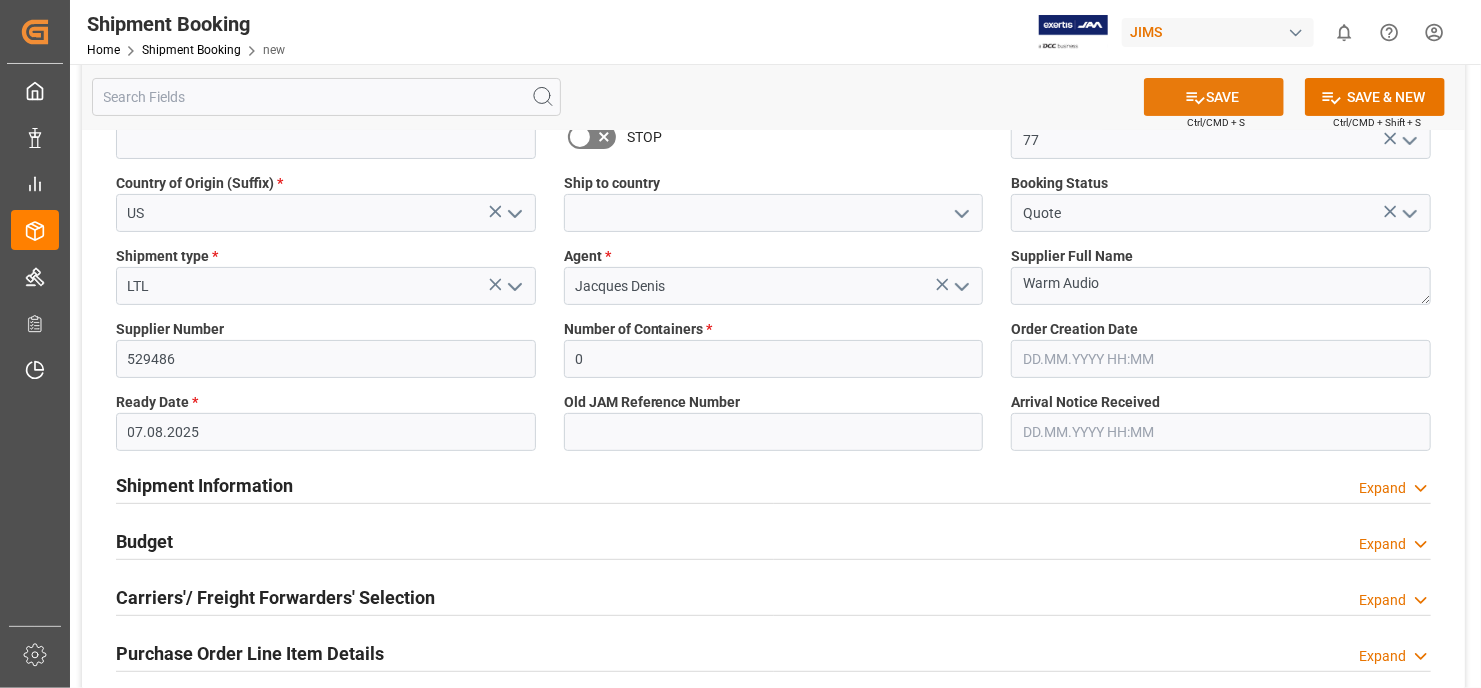 click 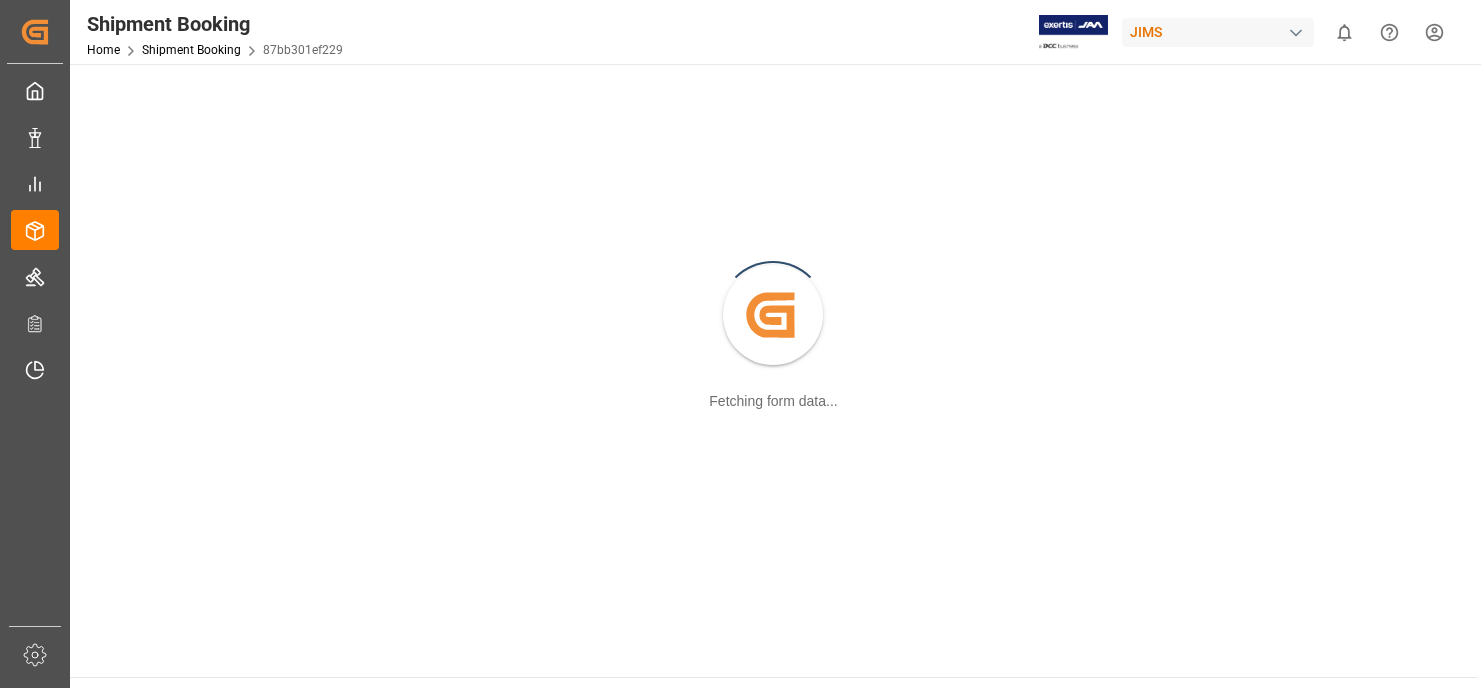 scroll, scrollTop: 0, scrollLeft: 0, axis: both 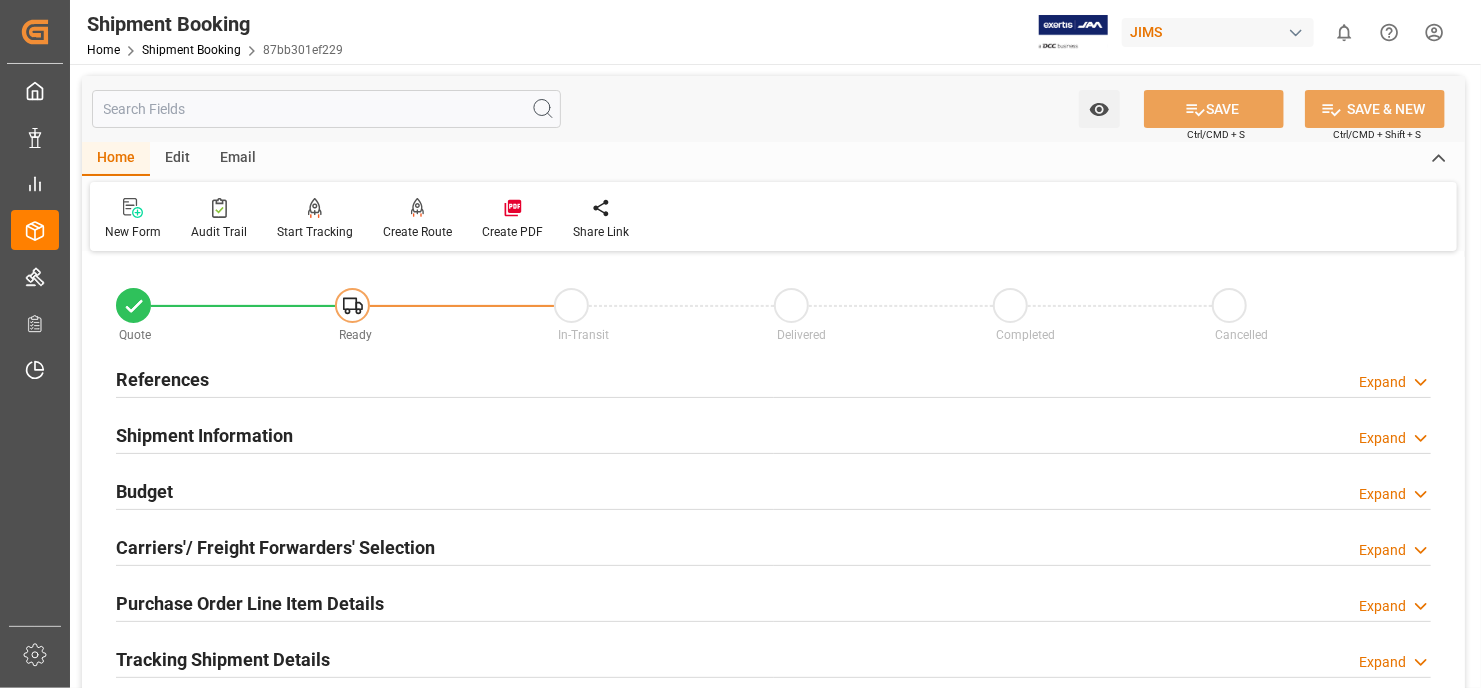 click on "References" at bounding box center [162, 379] 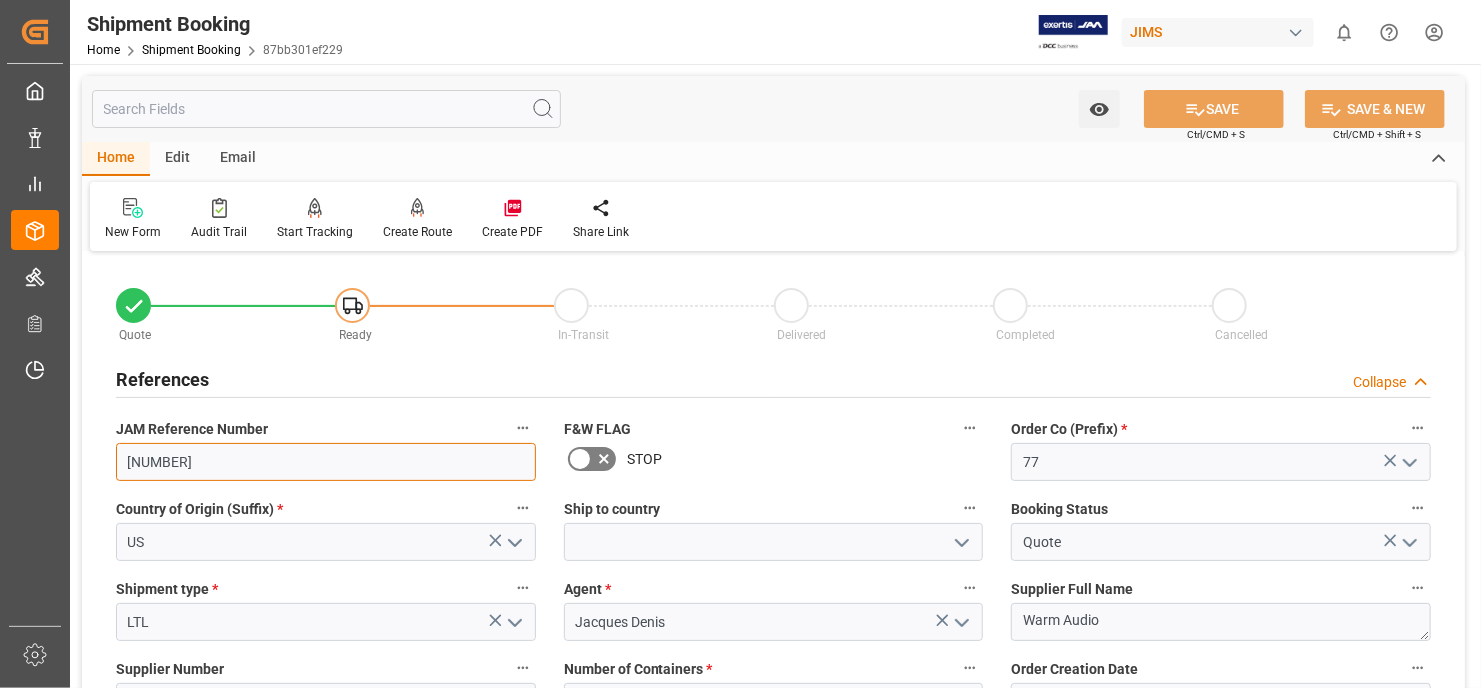 drag, startPoint x: 190, startPoint y: 457, endPoint x: 120, endPoint y: 457, distance: 70 